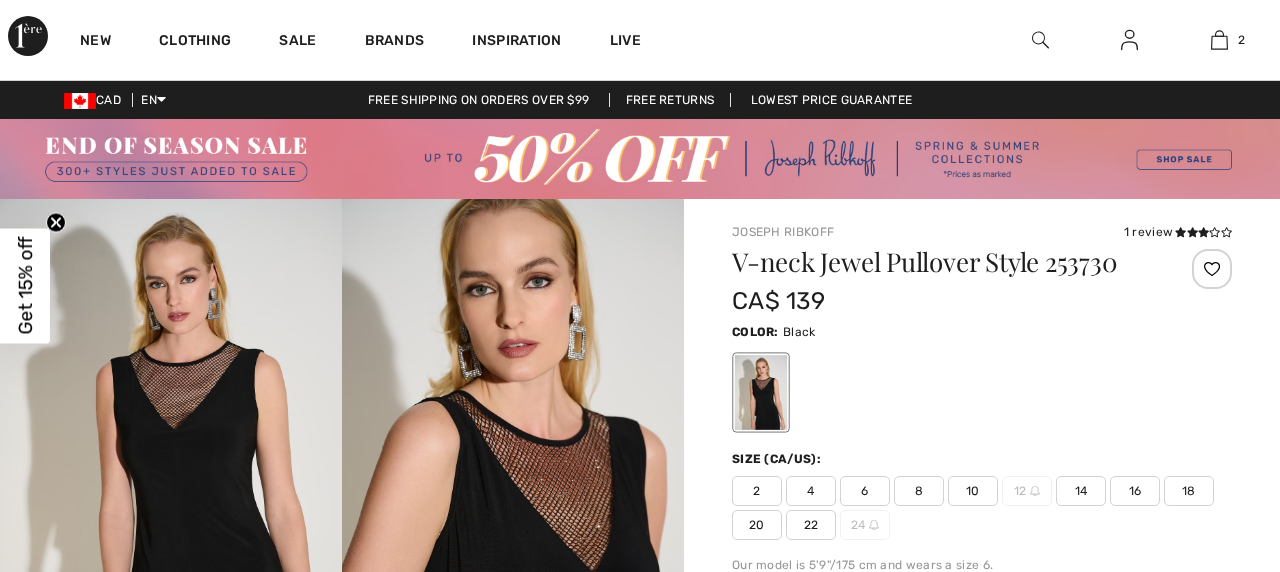 scroll, scrollTop: 0, scrollLeft: 0, axis: both 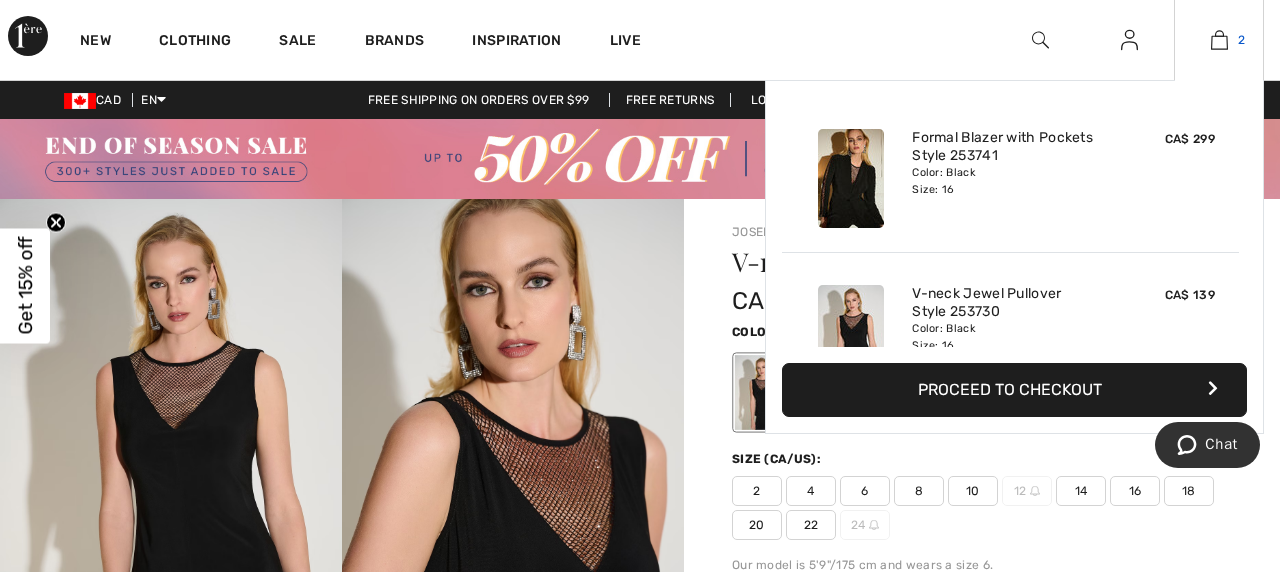 click at bounding box center (1219, 40) 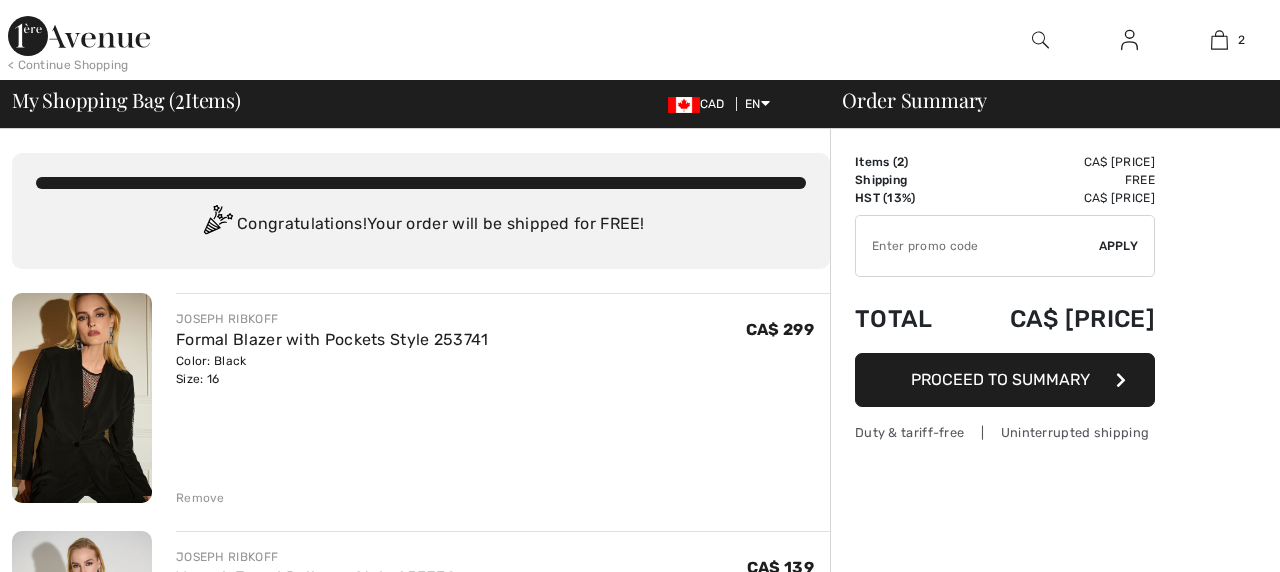 scroll, scrollTop: 0, scrollLeft: 0, axis: both 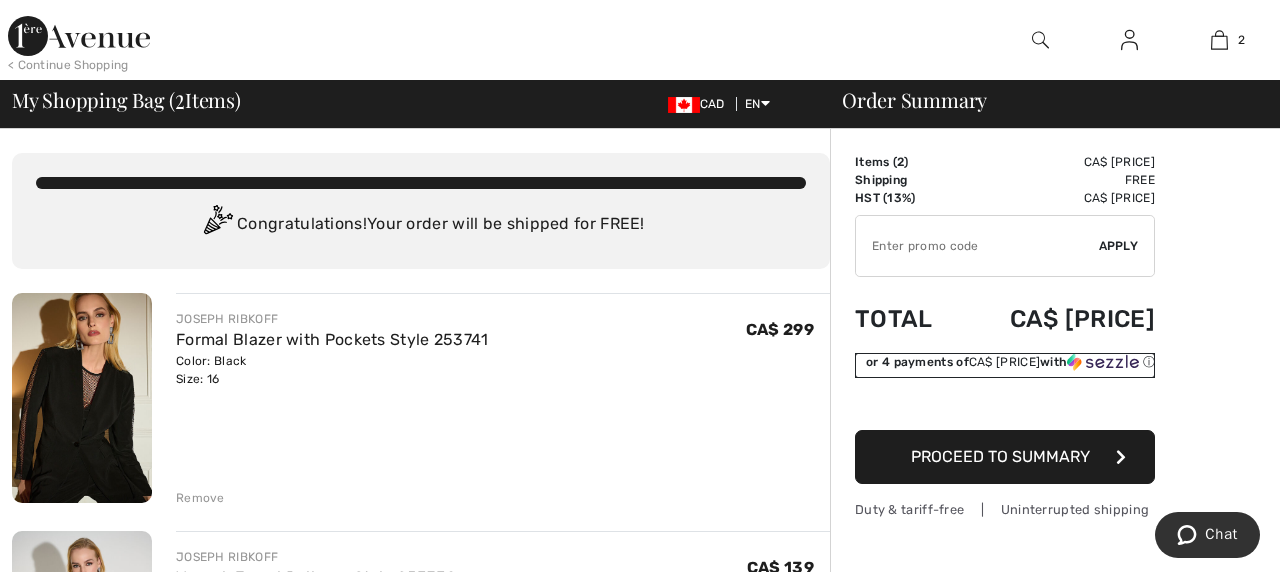 click on "CA$ 123.73" at bounding box center (1004, 362) 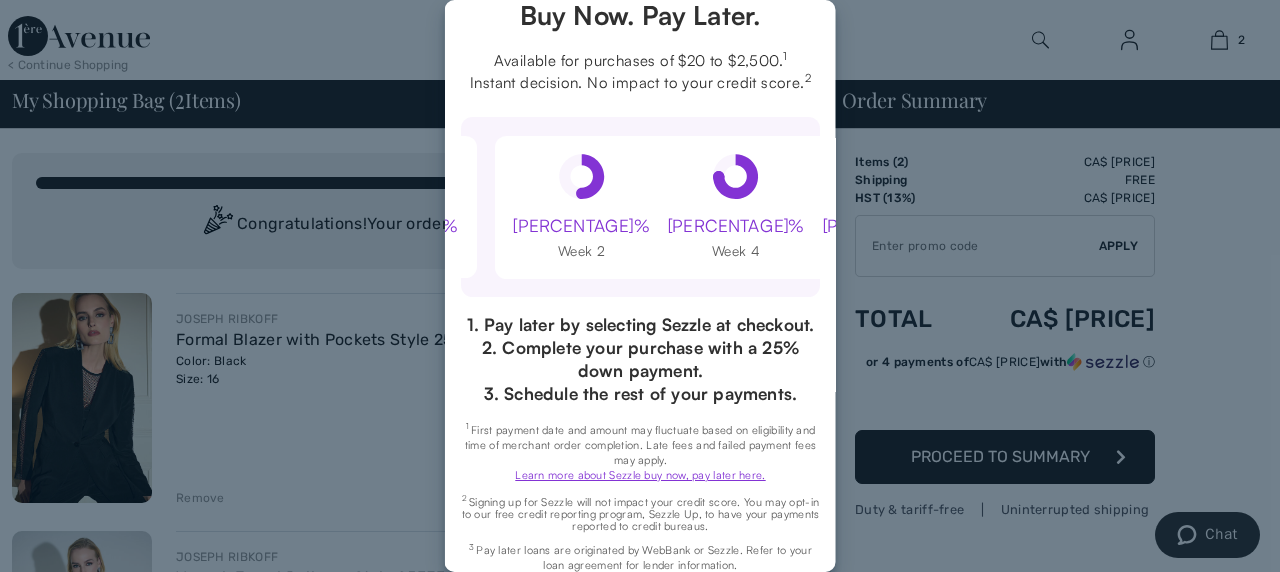 scroll, scrollTop: 209, scrollLeft: 0, axis: vertical 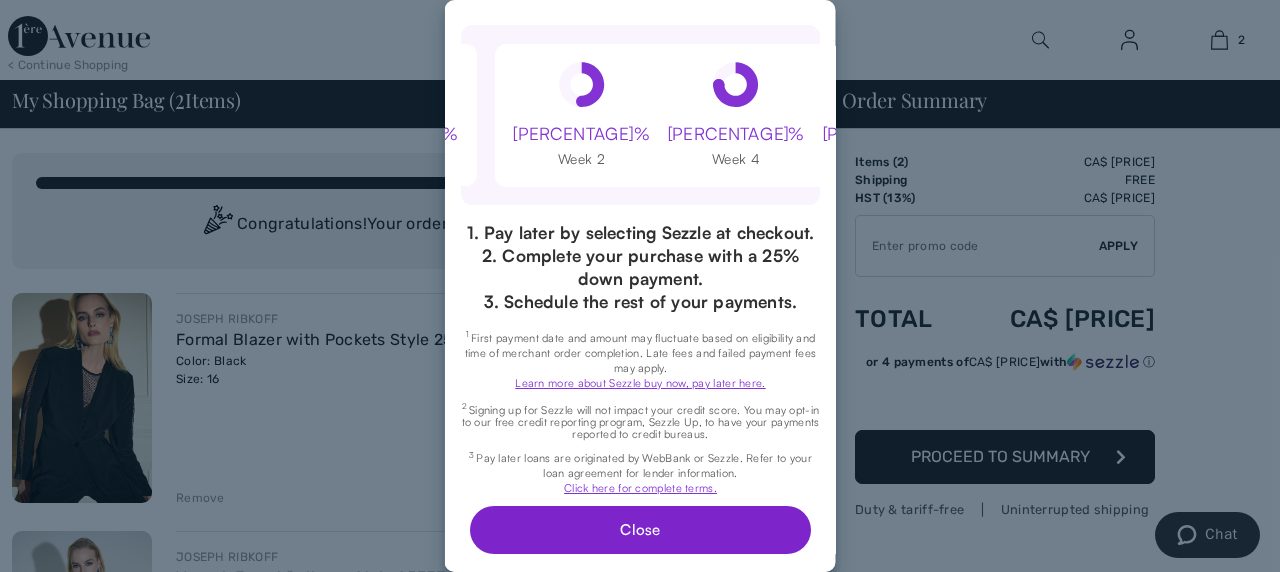 click on "Close" at bounding box center [639, 530] 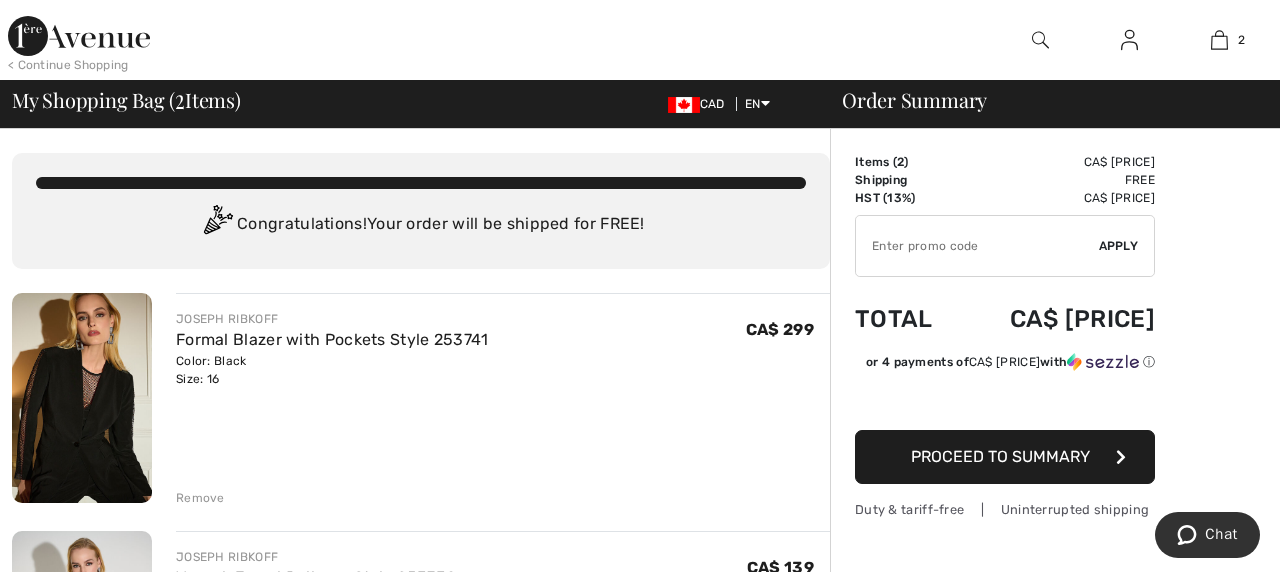 click on "Proceed to Summary" at bounding box center (1000, 456) 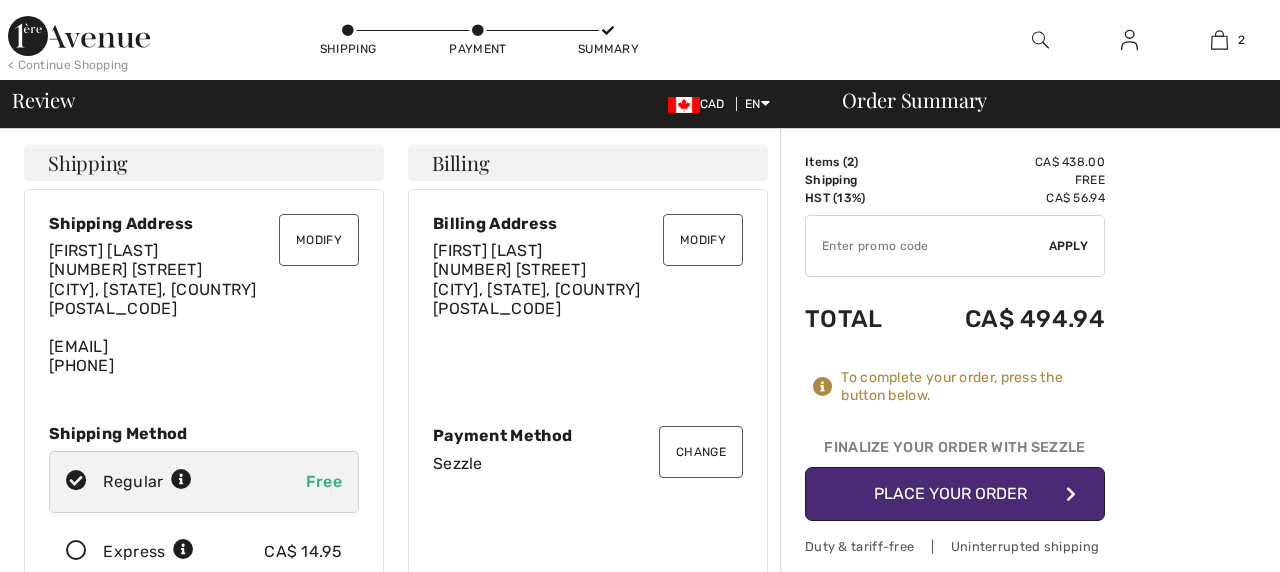 scroll, scrollTop: 0, scrollLeft: 0, axis: both 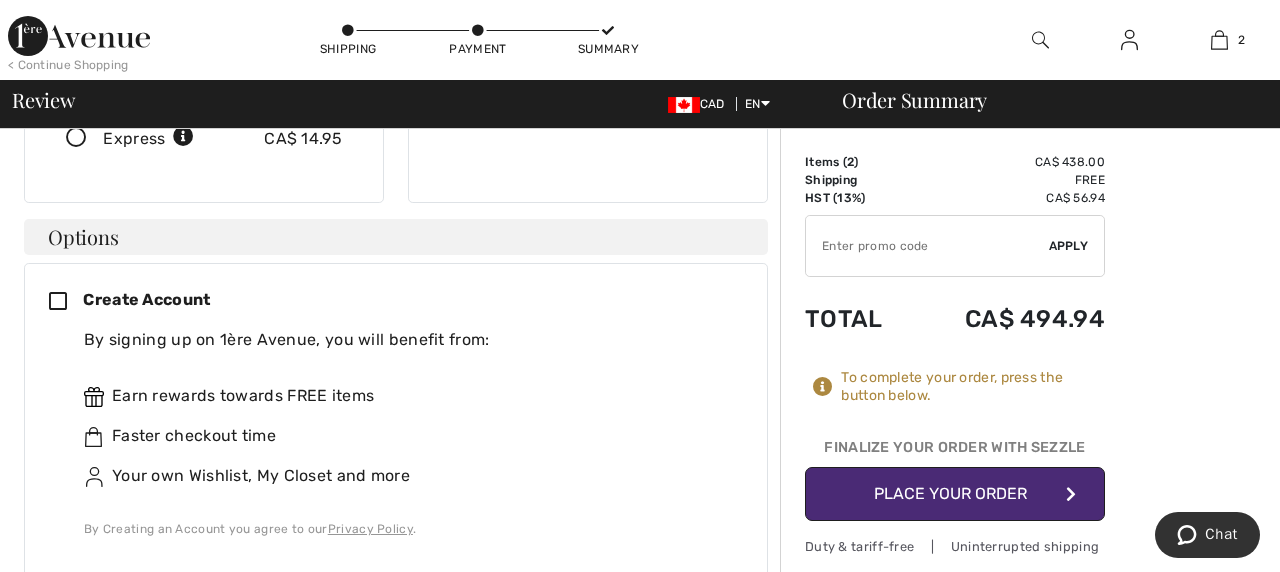 click on "Place Your Order" at bounding box center [955, 494] 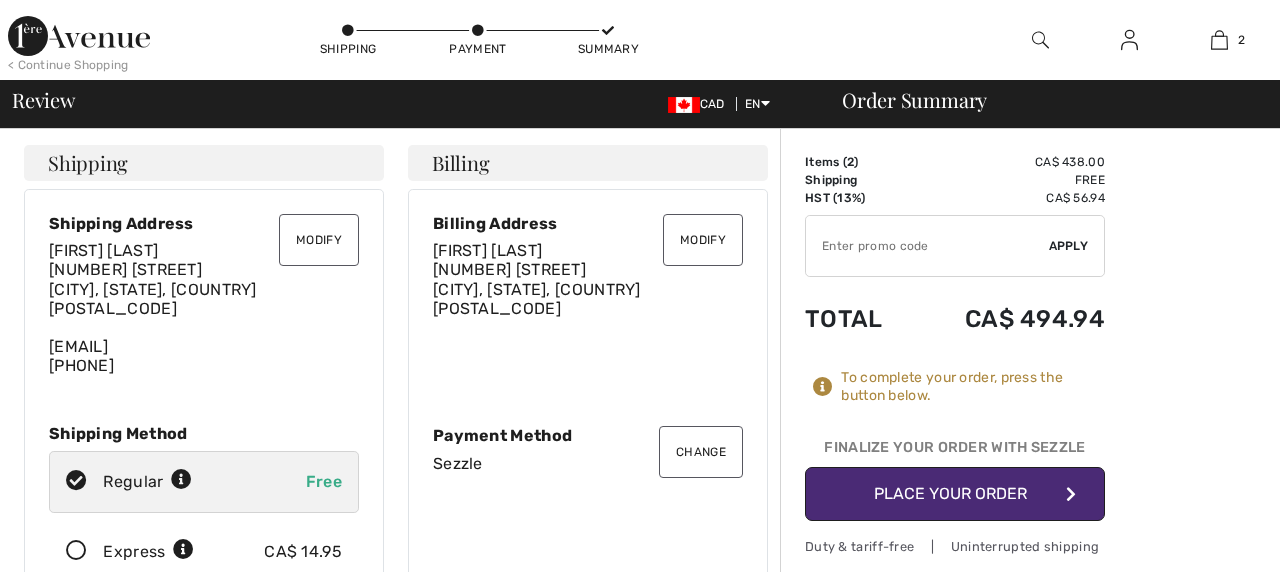 scroll, scrollTop: 0, scrollLeft: 0, axis: both 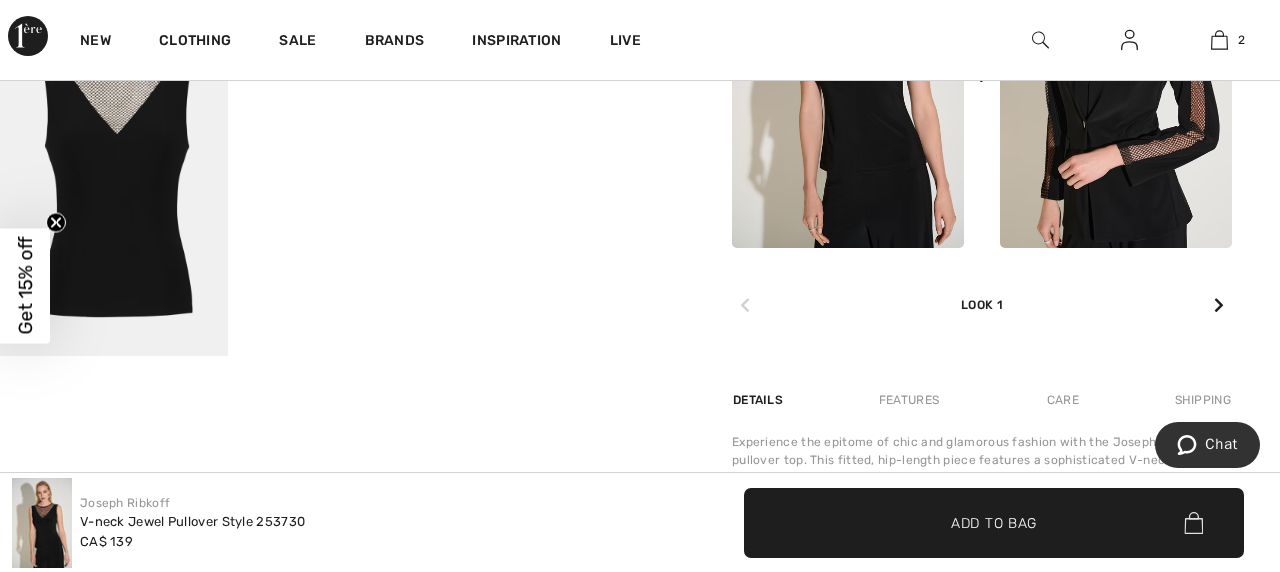 click at bounding box center (1116, 74) 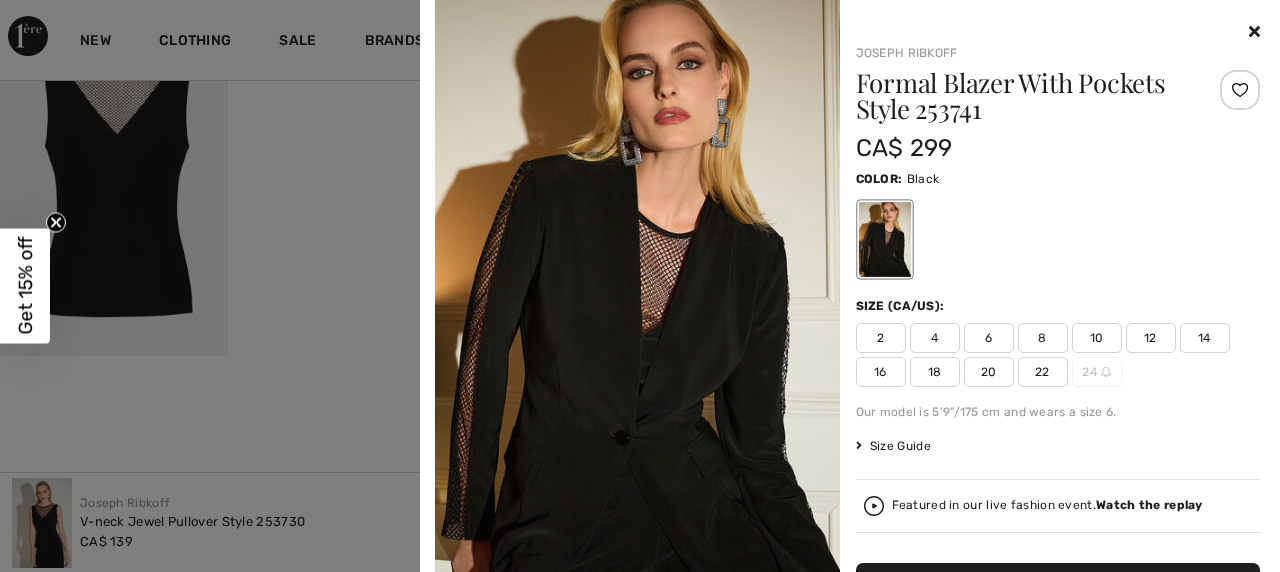 click at bounding box center (637, 303) 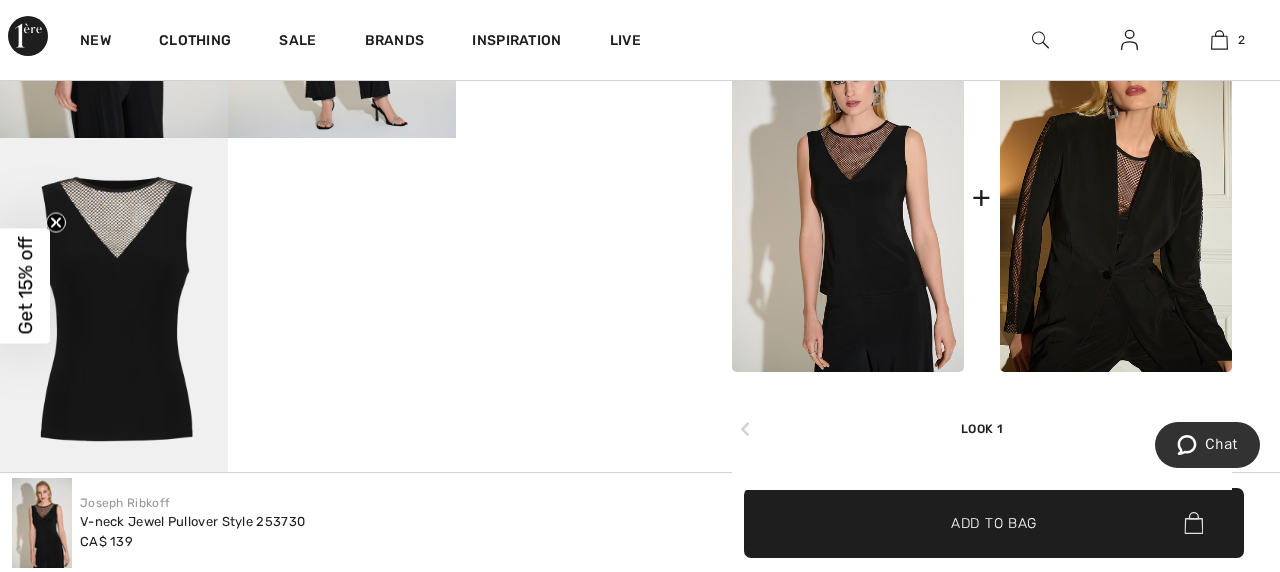 scroll, scrollTop: 949, scrollLeft: 0, axis: vertical 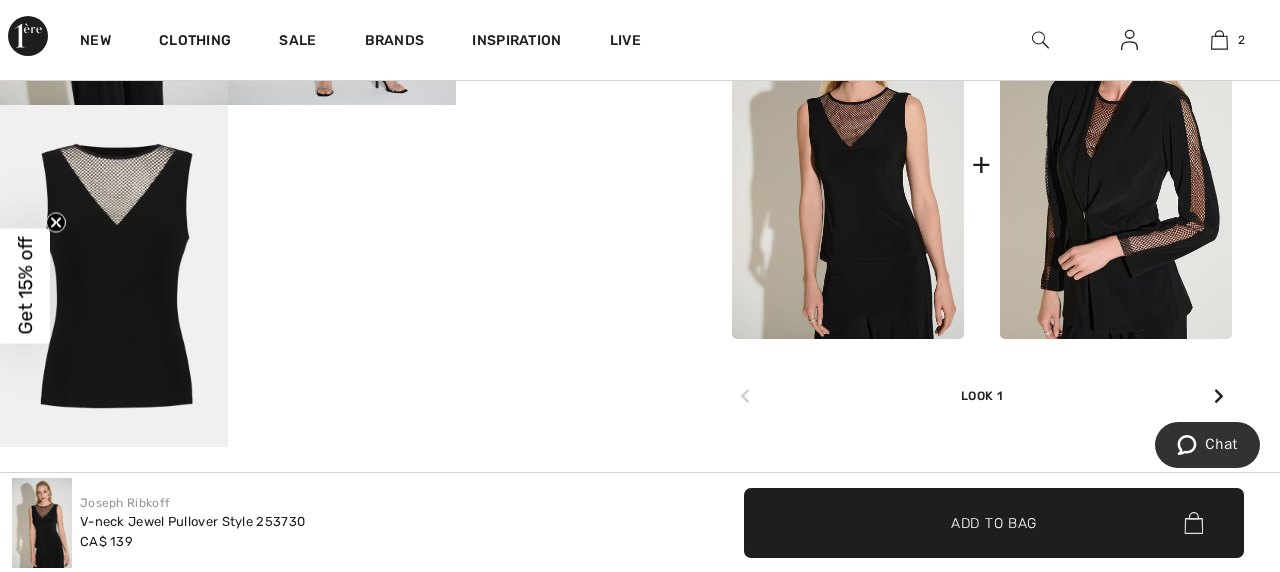 click at bounding box center (1116, 165) 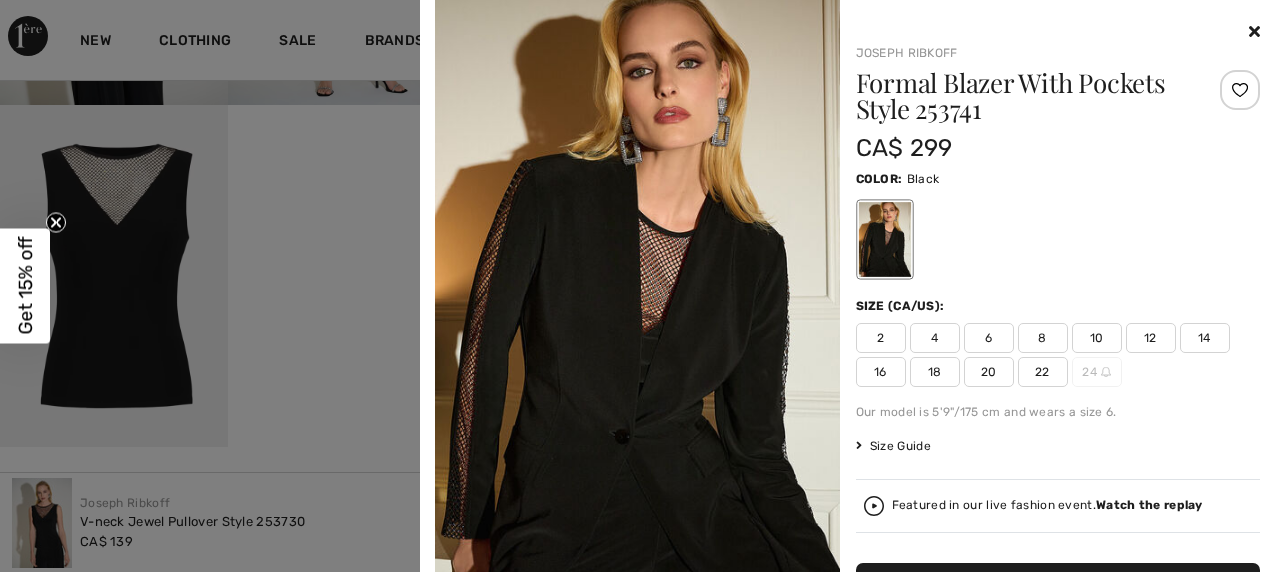 scroll, scrollTop: 0, scrollLeft: 0, axis: both 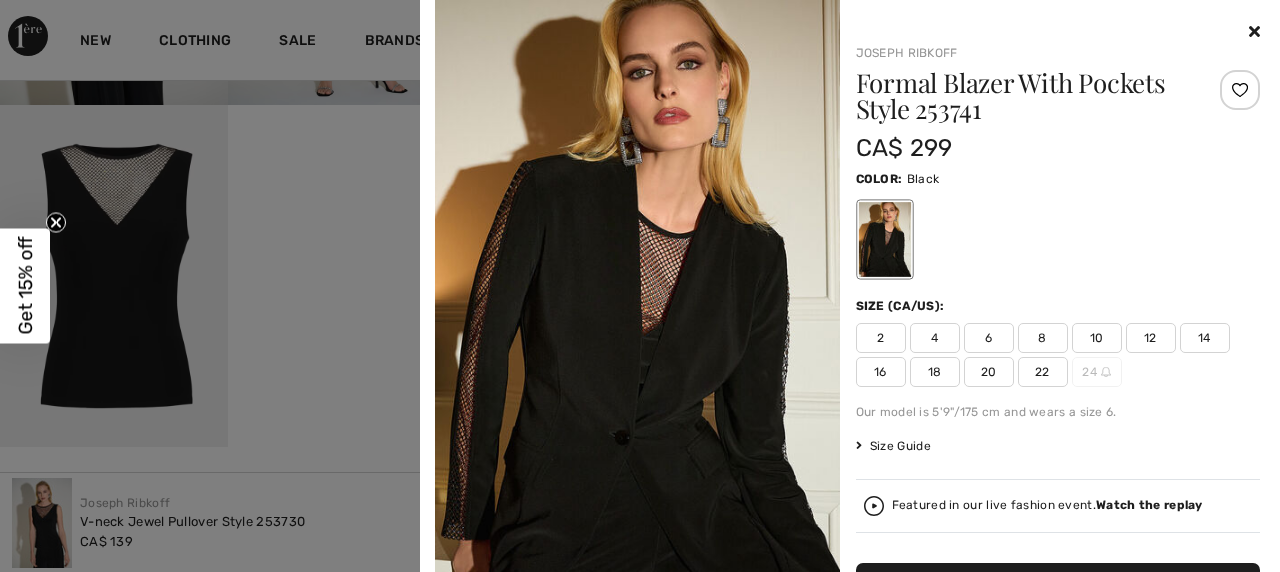 drag, startPoint x: 998, startPoint y: 153, endPoint x: 952, endPoint y: 154, distance: 46.010868 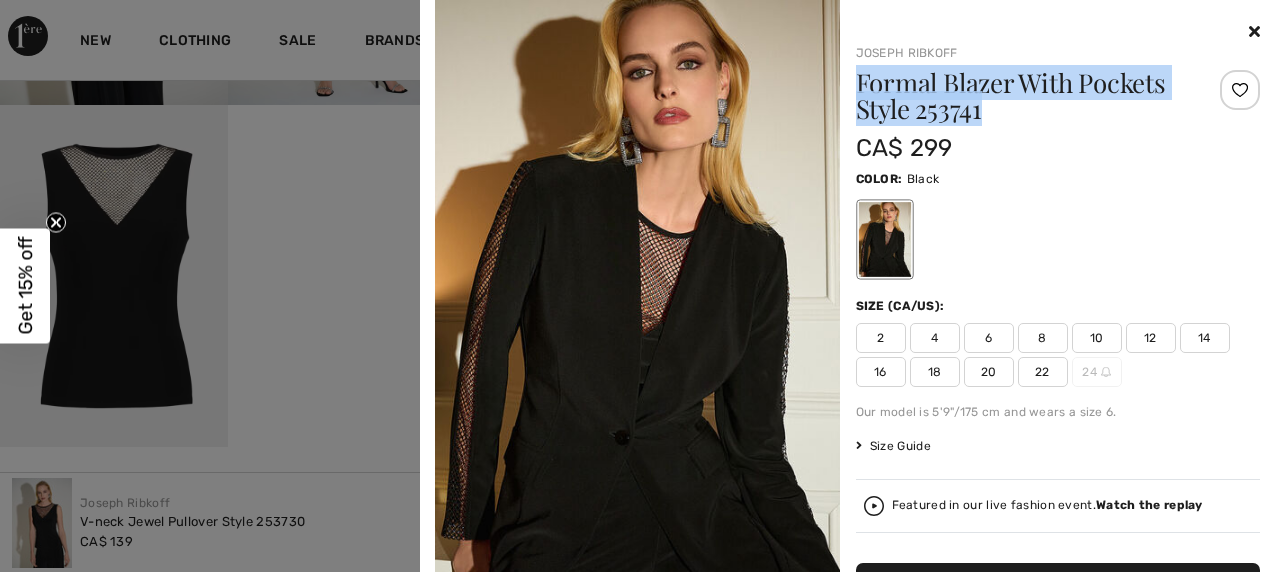 drag, startPoint x: 1006, startPoint y: 105, endPoint x: 850, endPoint y: 83, distance: 157.54364 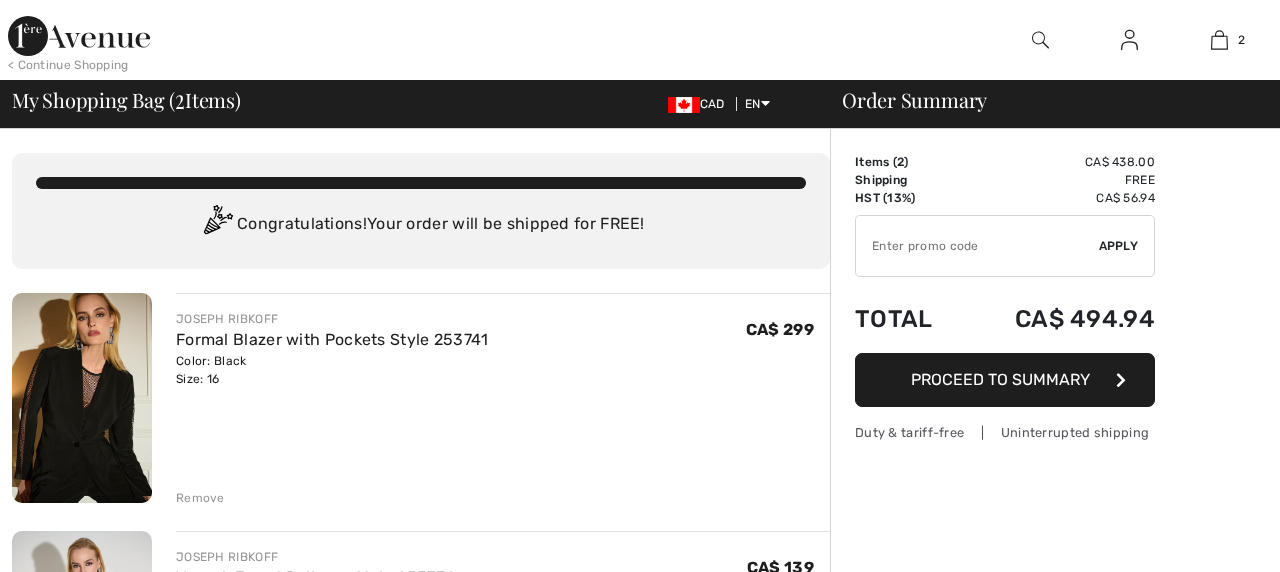 scroll, scrollTop: 0, scrollLeft: 0, axis: both 